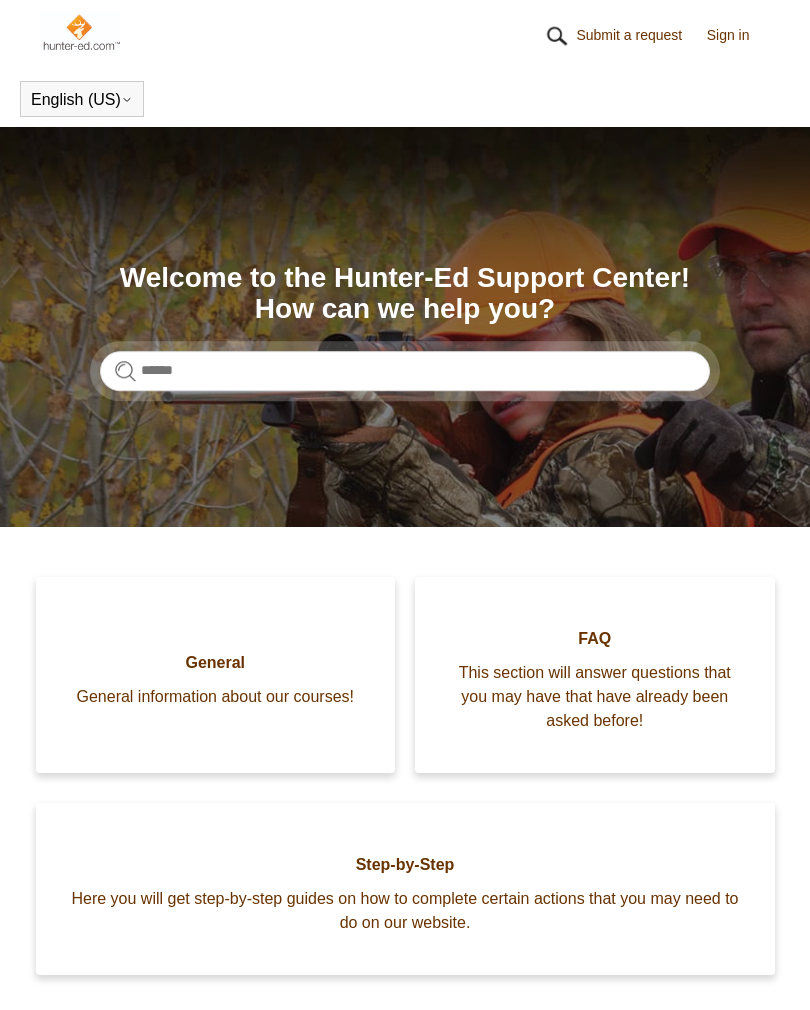 scroll, scrollTop: 0, scrollLeft: 0, axis: both 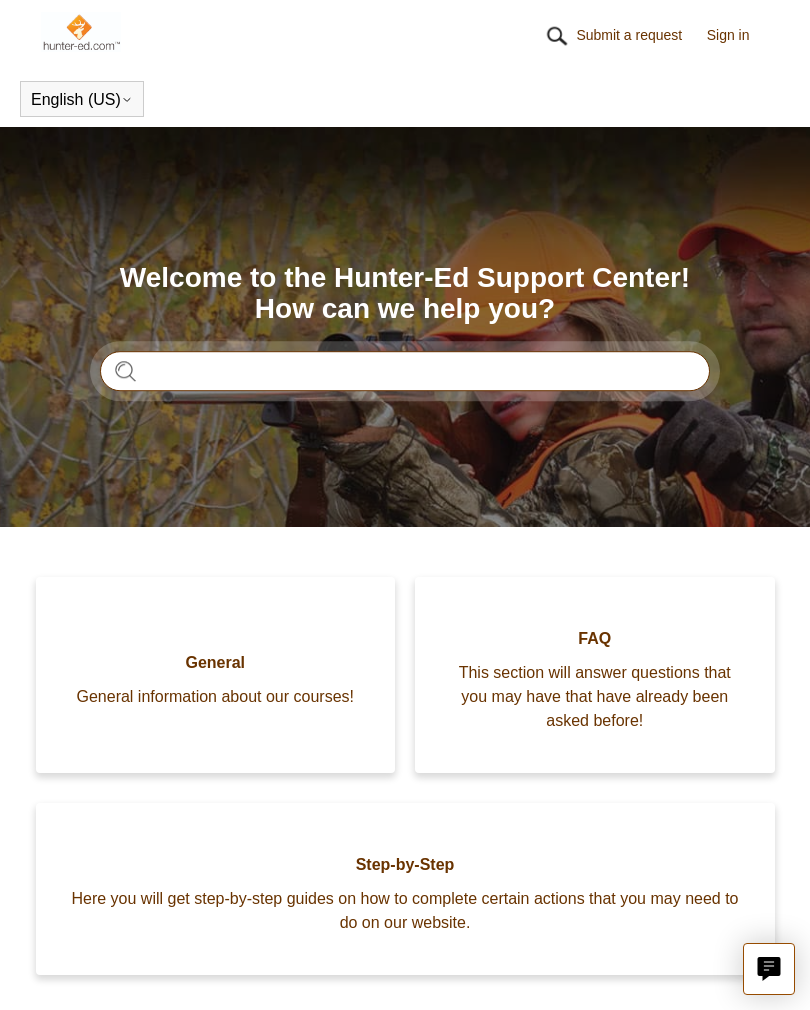 click at bounding box center [405, 371] 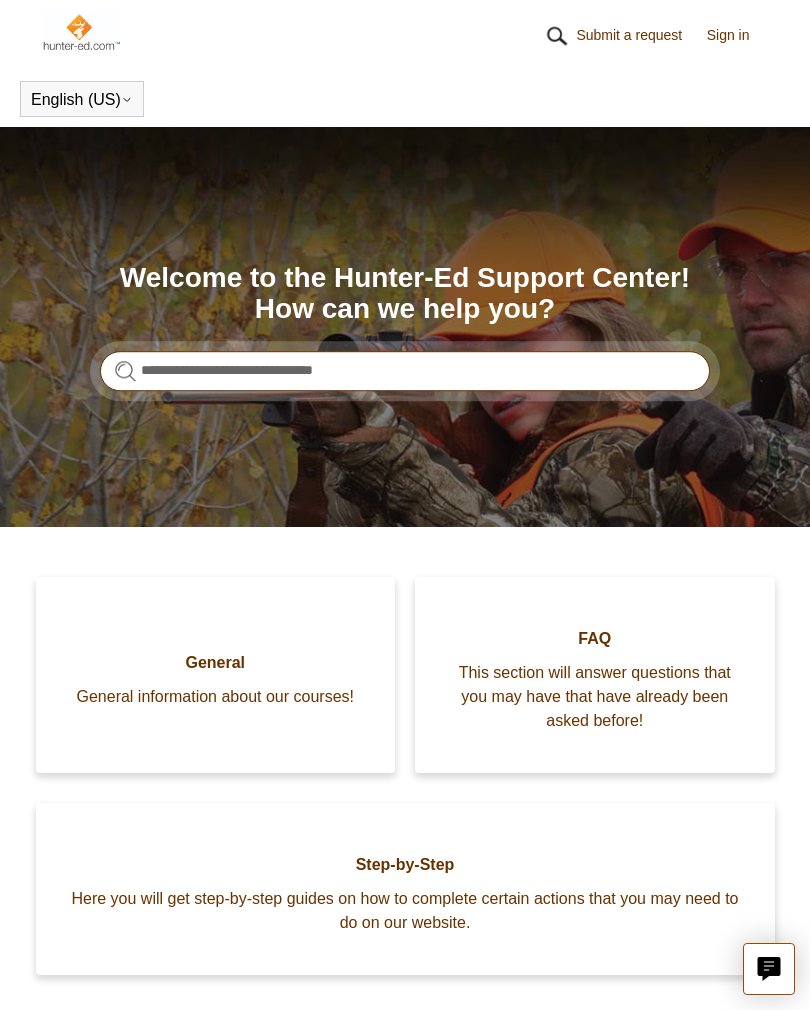 type on "**********" 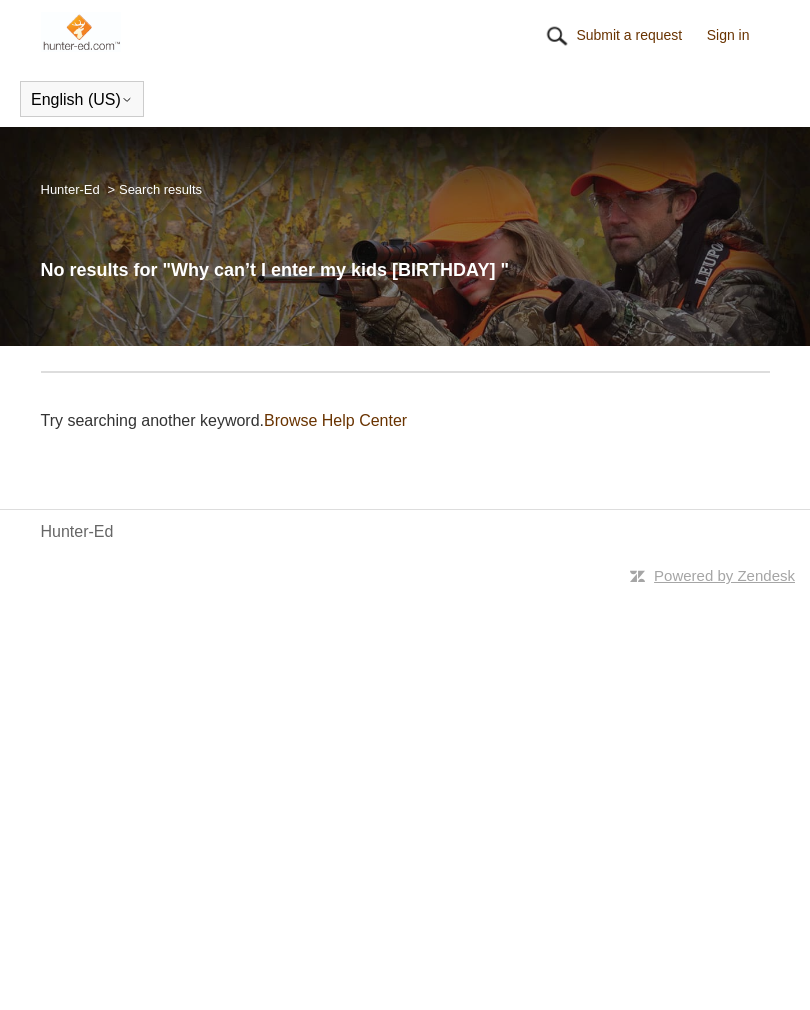 scroll, scrollTop: 0, scrollLeft: 0, axis: both 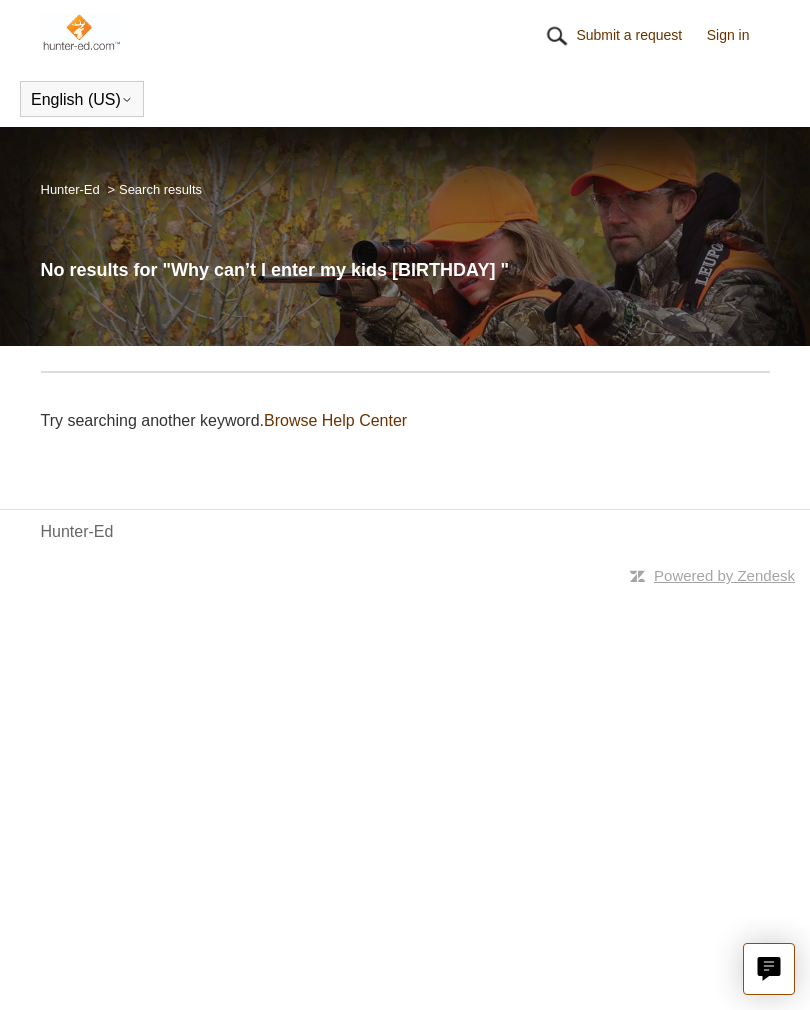 click on "**********" at bounding box center [405, 296] 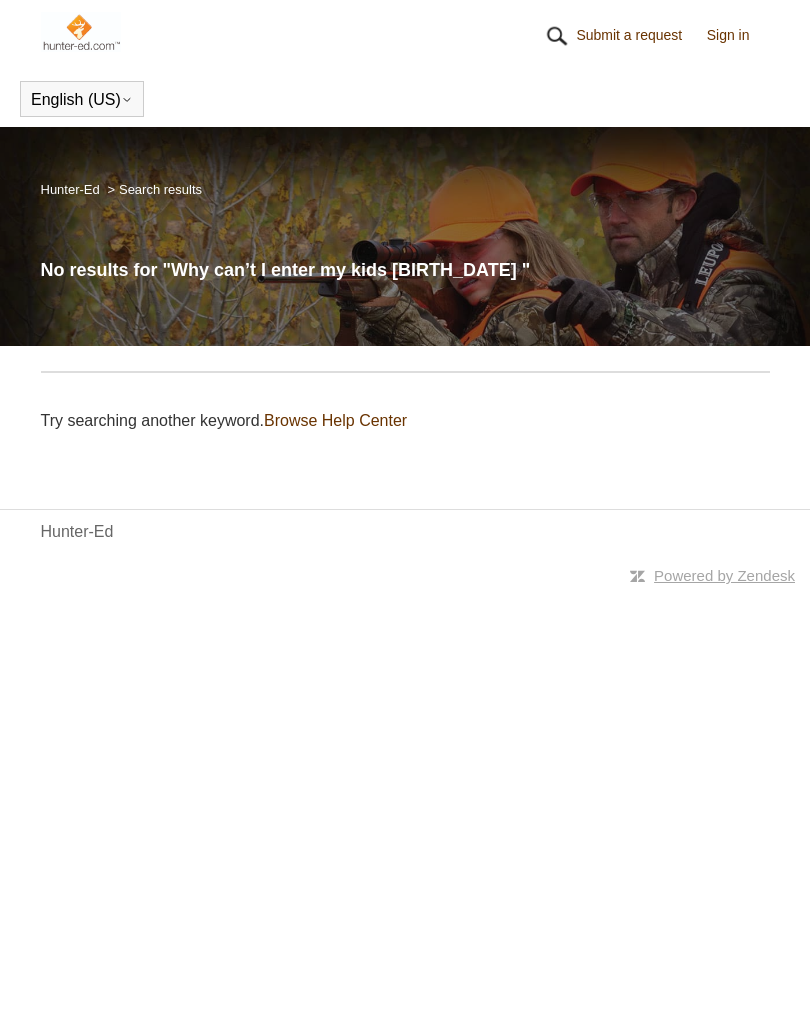 scroll, scrollTop: 0, scrollLeft: 0, axis: both 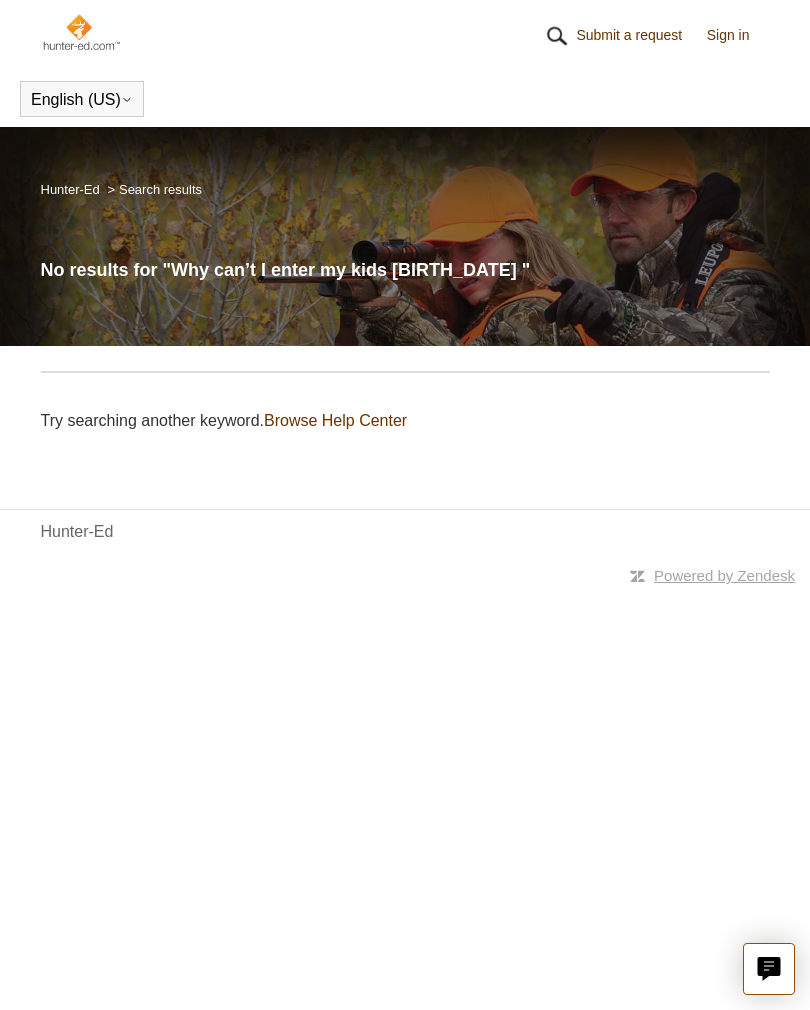 click on "Hunter-Ed" at bounding box center (77, 532) 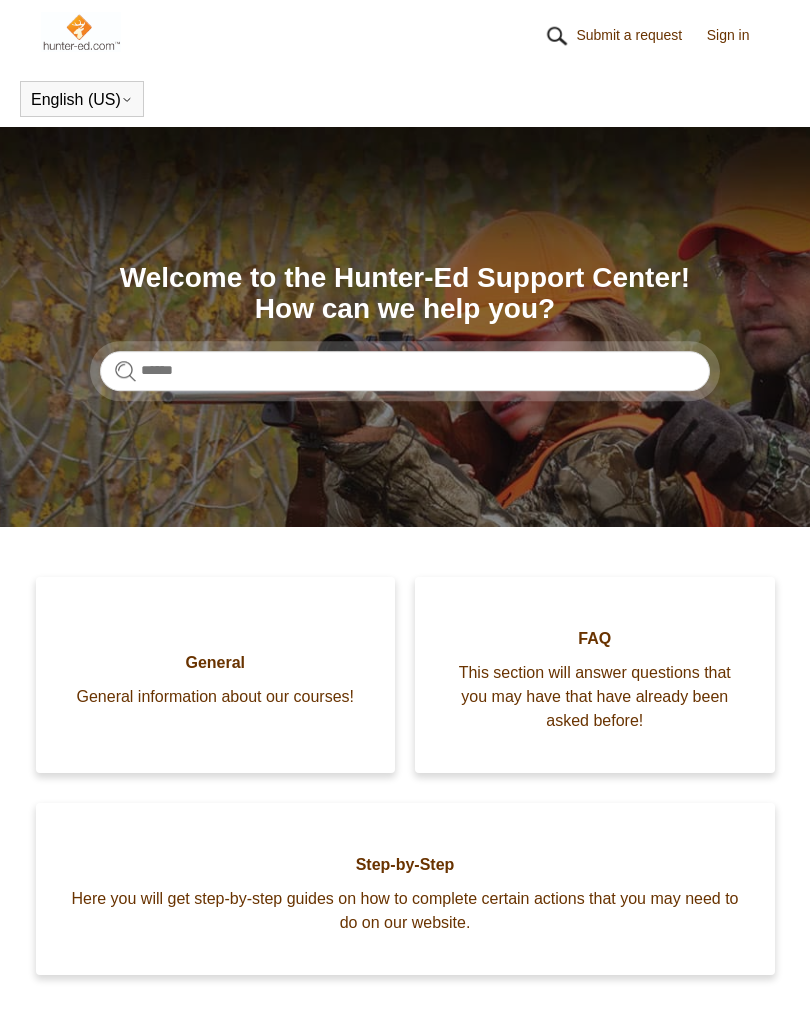scroll, scrollTop: 0, scrollLeft: 0, axis: both 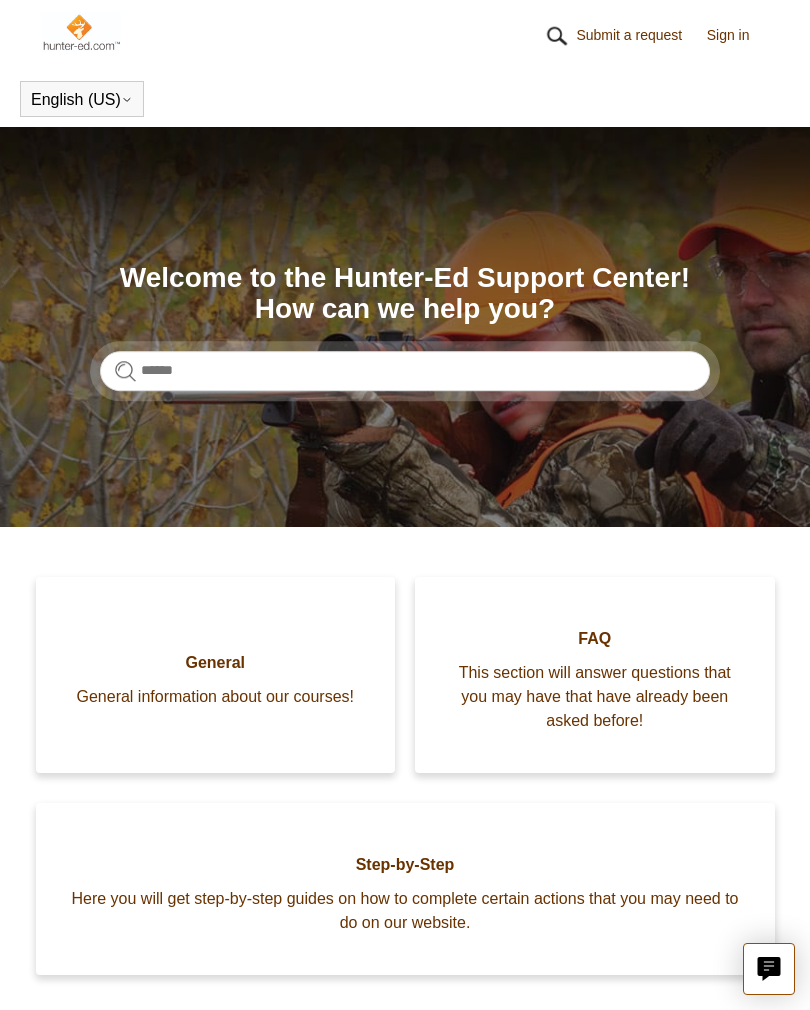 click on "General information about our courses!" at bounding box center (216, 697) 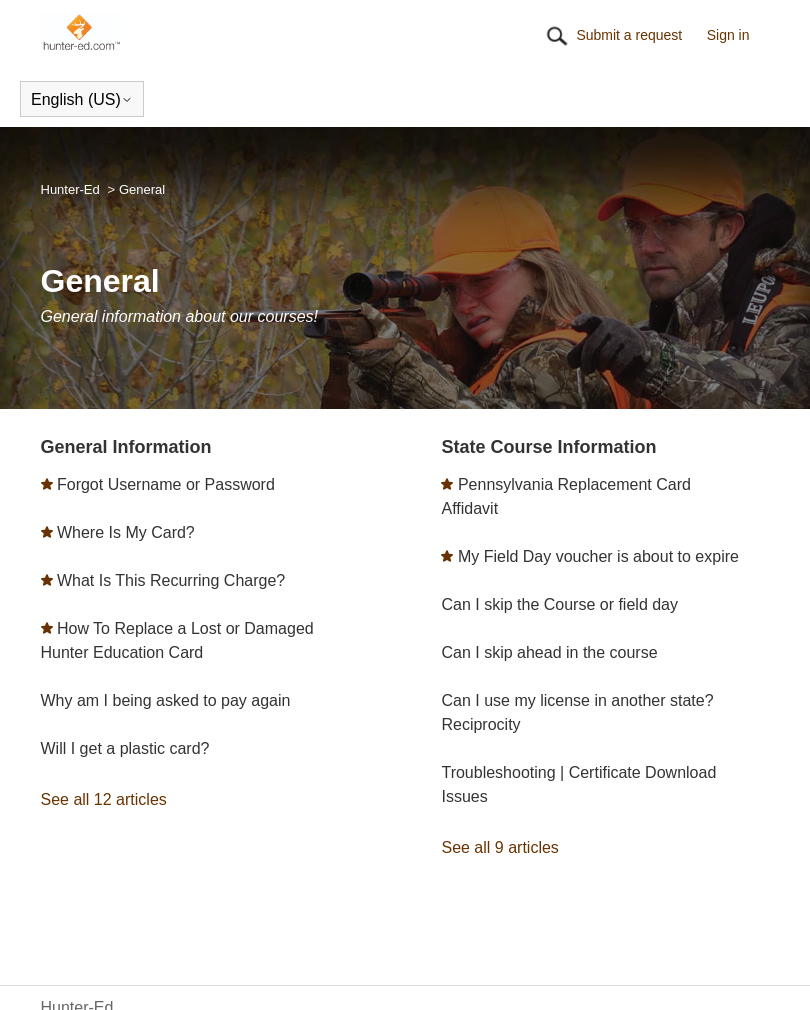 scroll, scrollTop: 0, scrollLeft: 0, axis: both 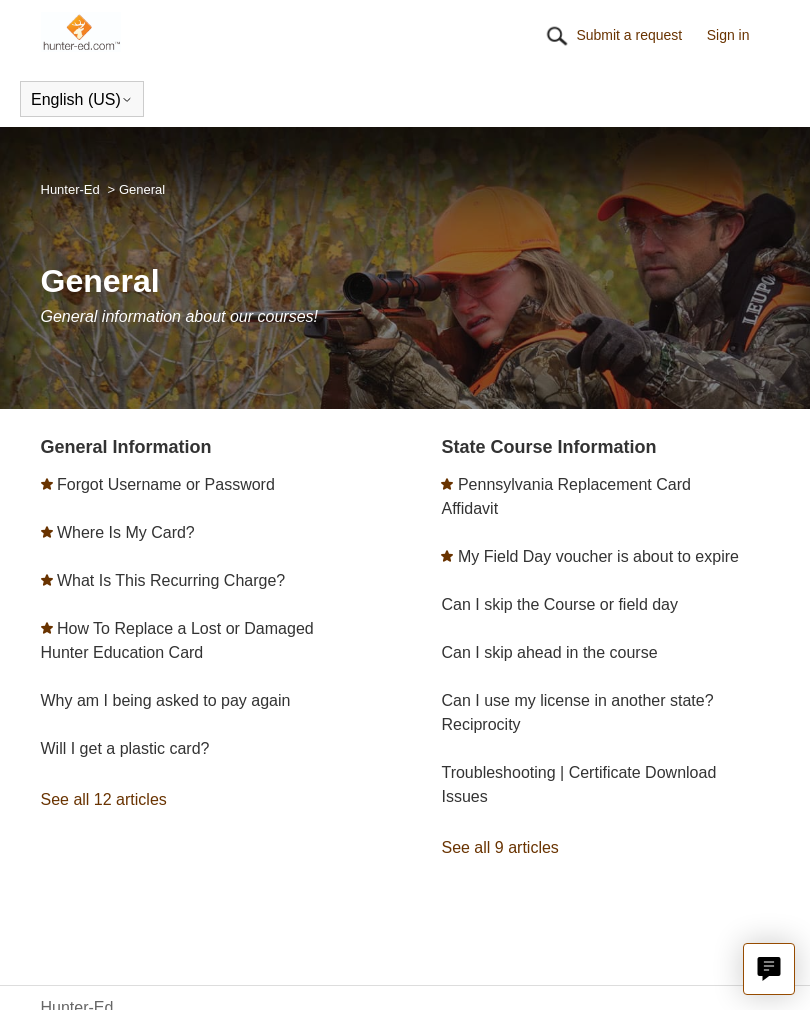 click on "See all 12 articles" at bounding box center [205, 800] 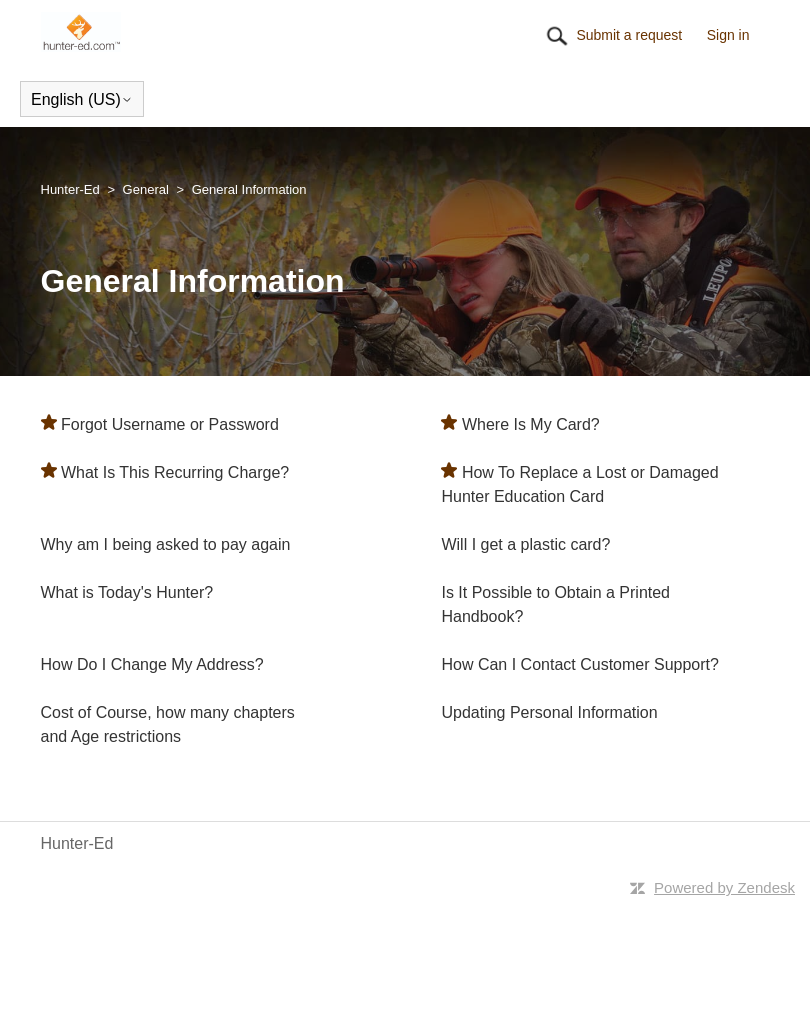 scroll, scrollTop: 0, scrollLeft: 0, axis: both 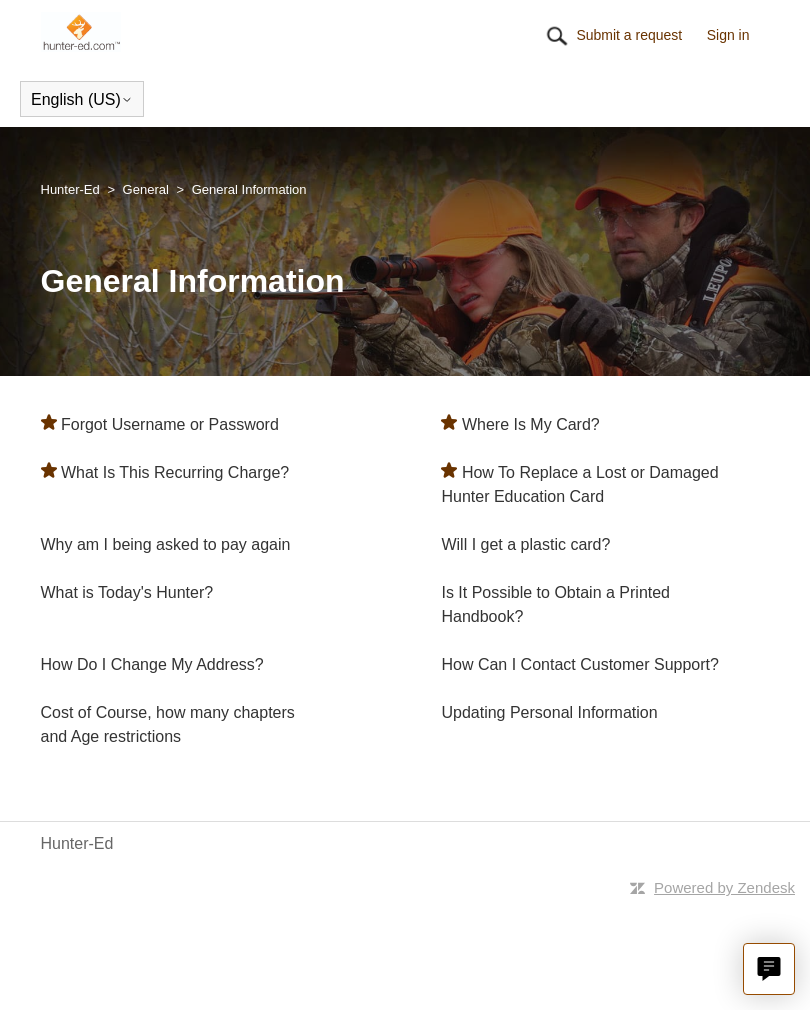 click on "Cost of Course, how many chapters and Age restrictions" at bounding box center (168, 724) 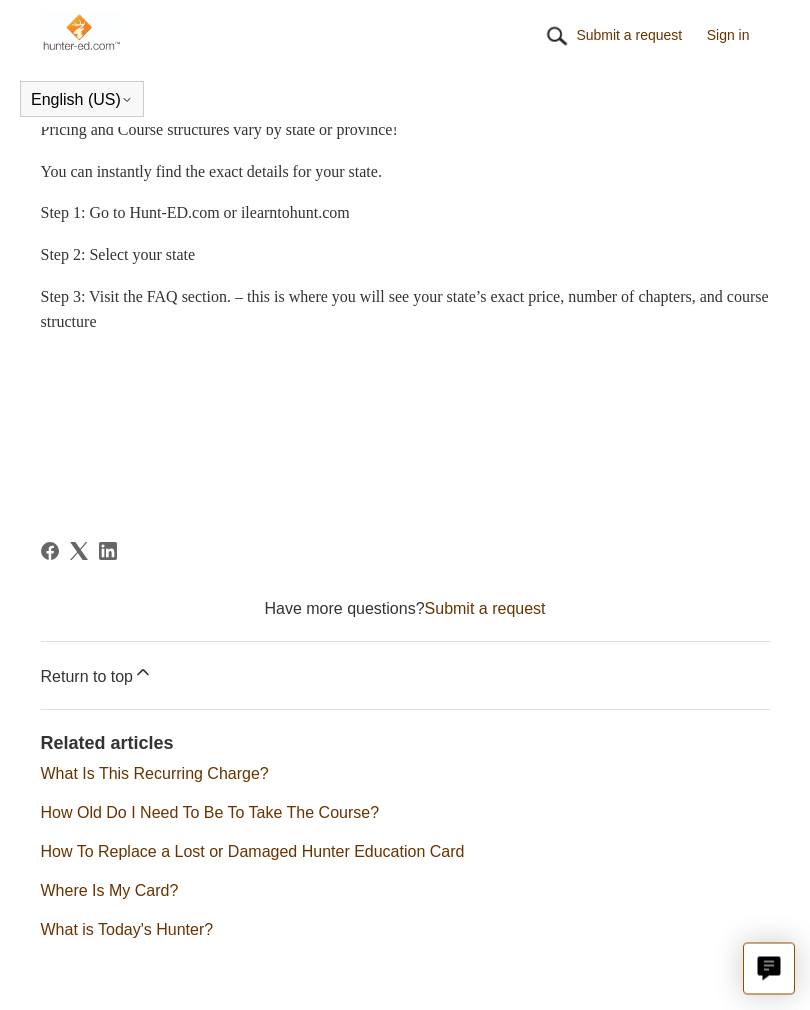 scroll, scrollTop: 448, scrollLeft: 0, axis: vertical 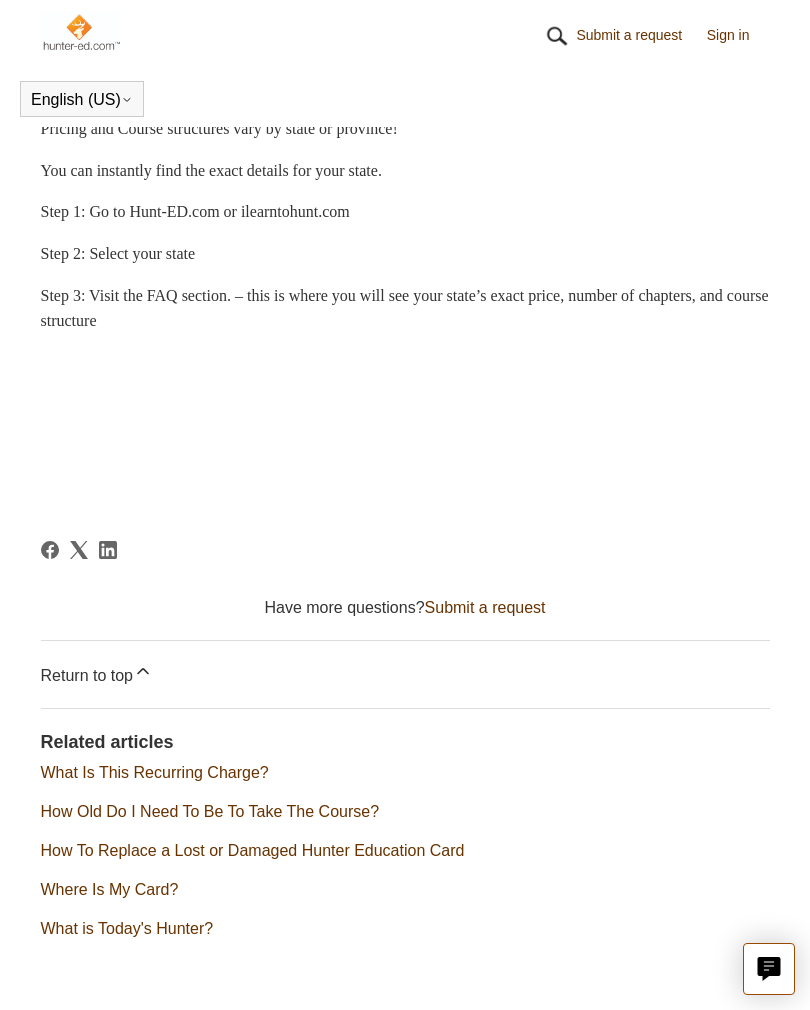 click on "How Old Do I Need To Be To Take The Course?" at bounding box center [210, 811] 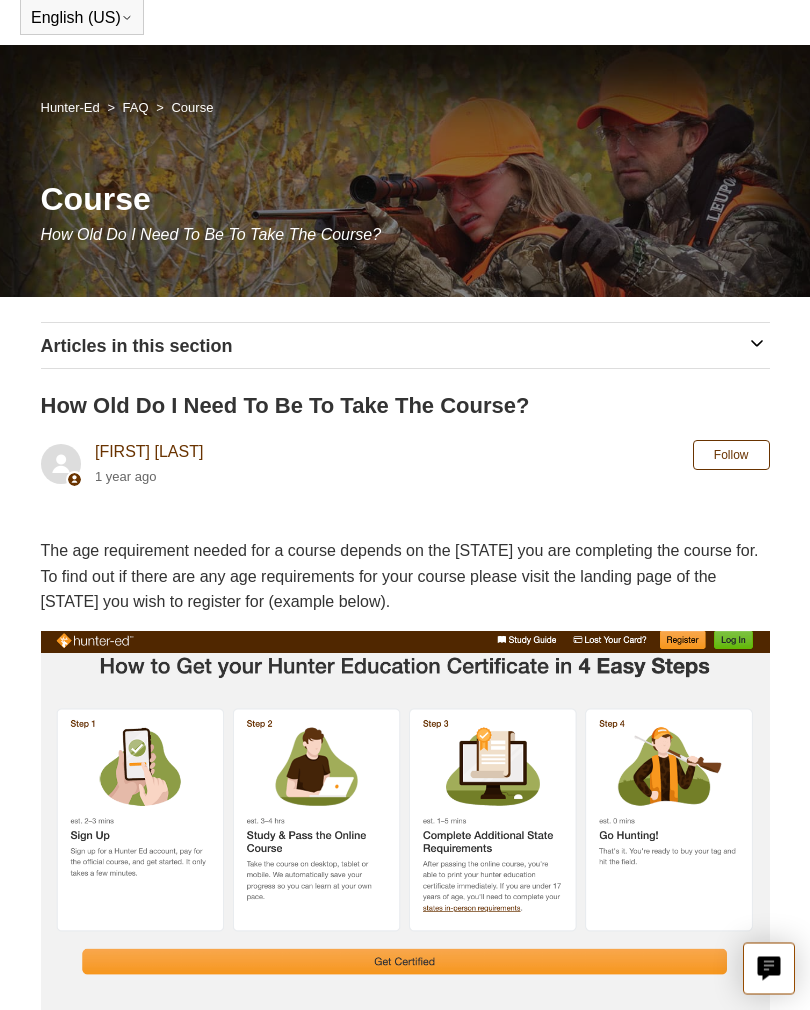 scroll, scrollTop: 0, scrollLeft: 0, axis: both 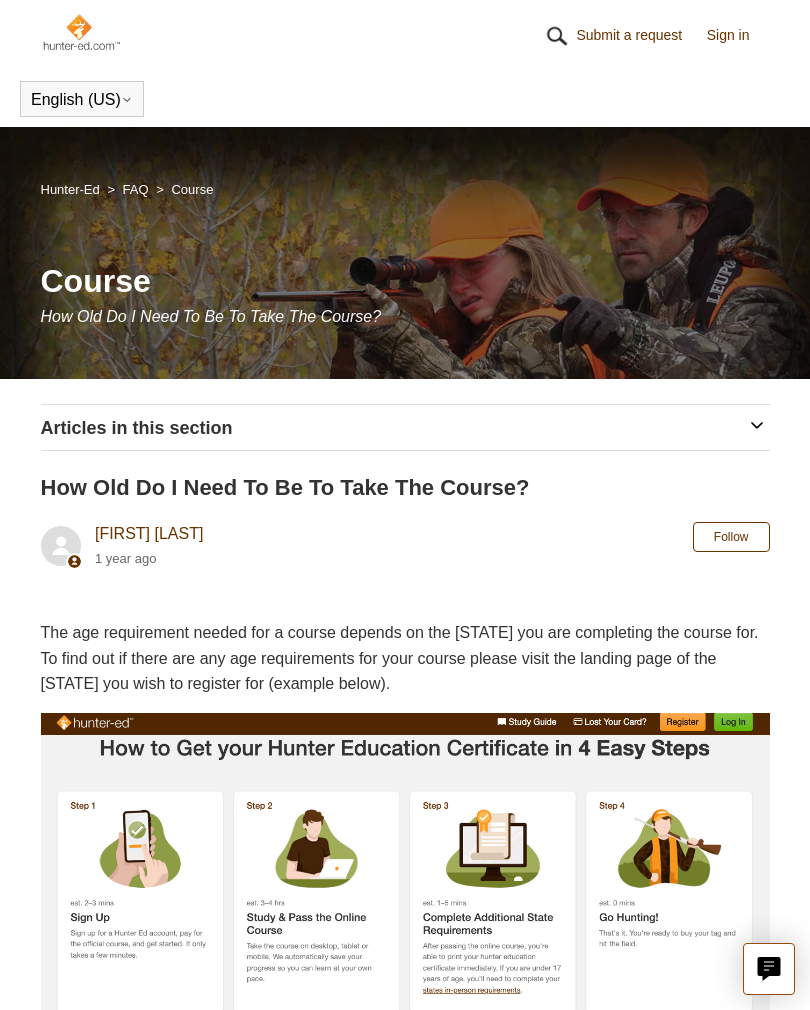 click on "Submit a request" at bounding box center [639, 35] 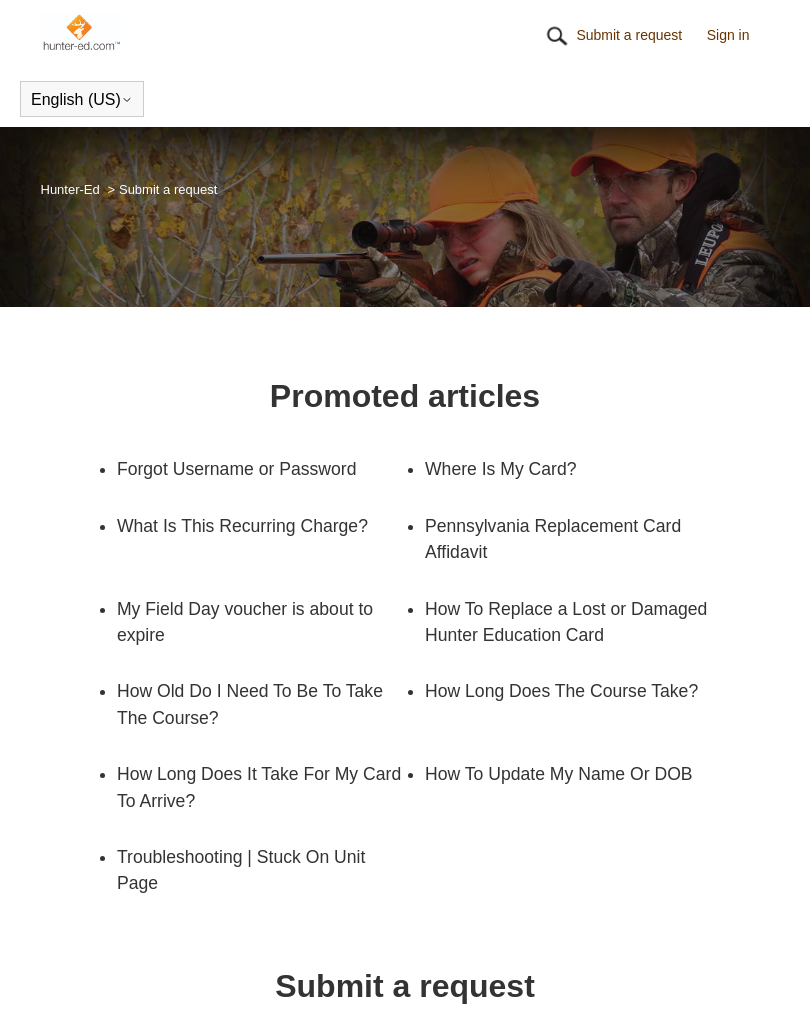 scroll, scrollTop: 0, scrollLeft: 0, axis: both 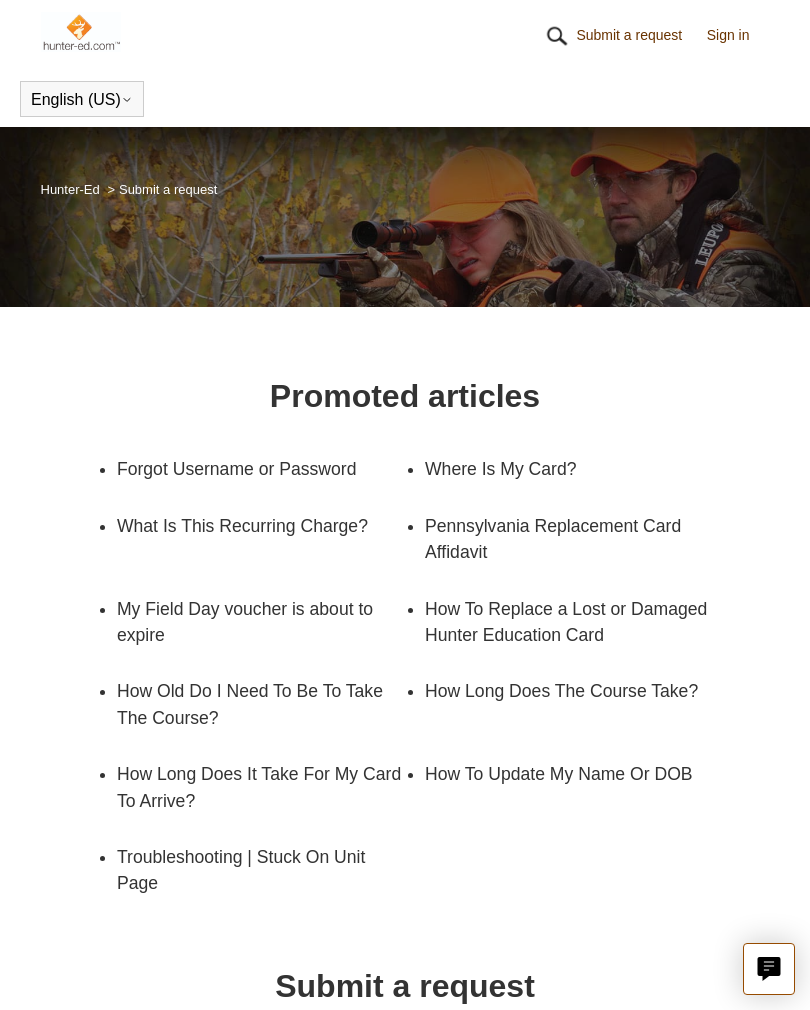 click on "Hunter-Ed" at bounding box center (70, 189) 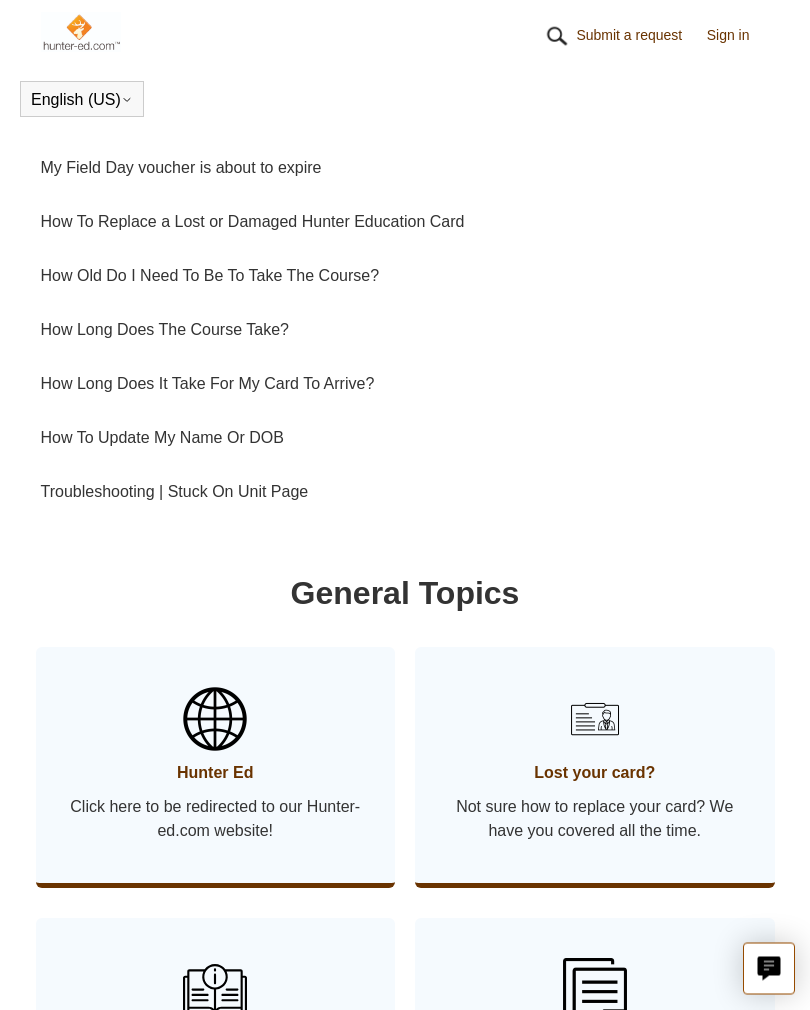 scroll, scrollTop: 1123, scrollLeft: 0, axis: vertical 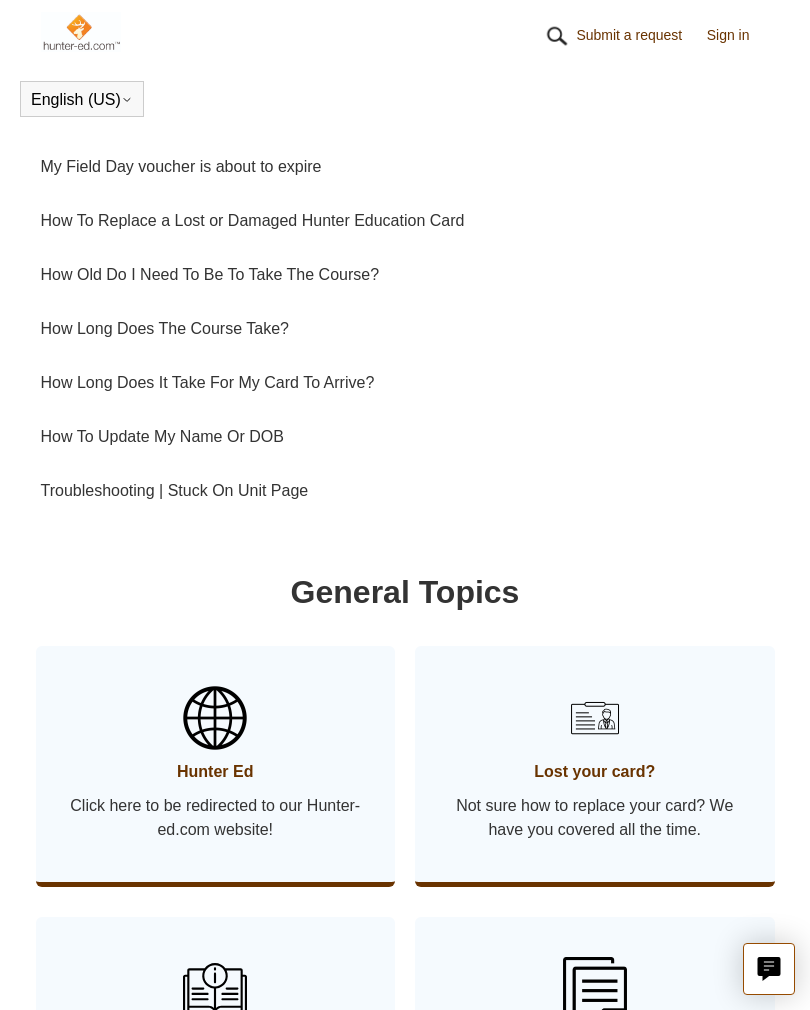 click on "Hunter Ed" at bounding box center [216, 772] 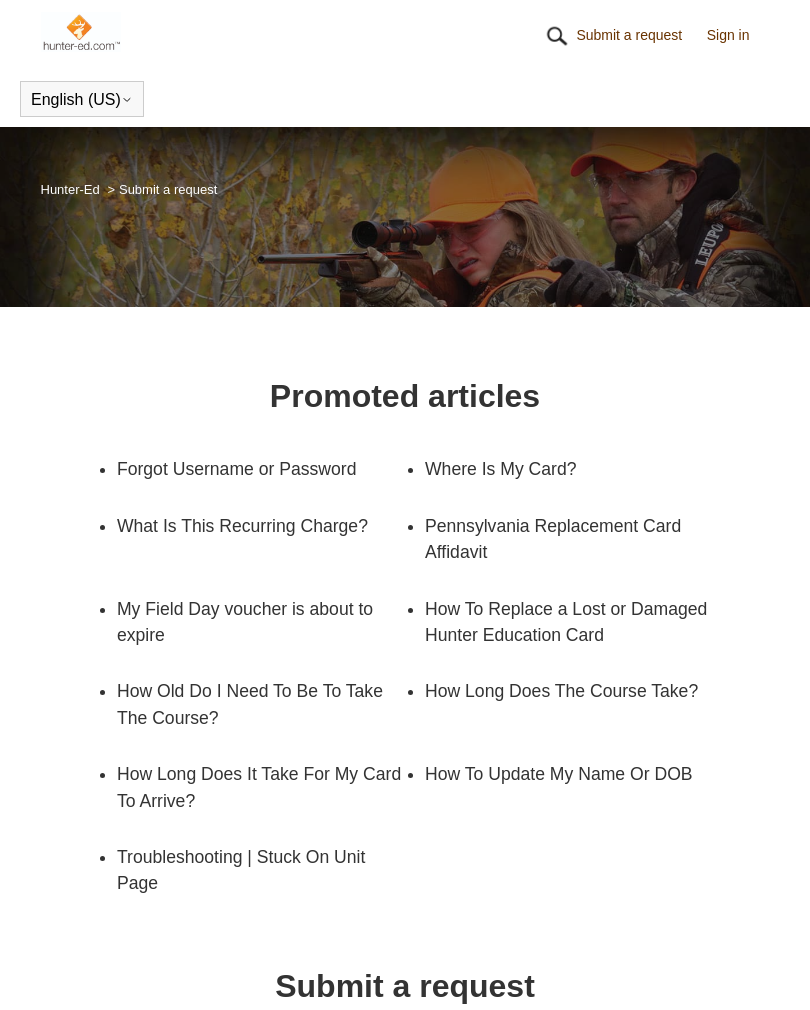 scroll, scrollTop: 0, scrollLeft: 0, axis: both 